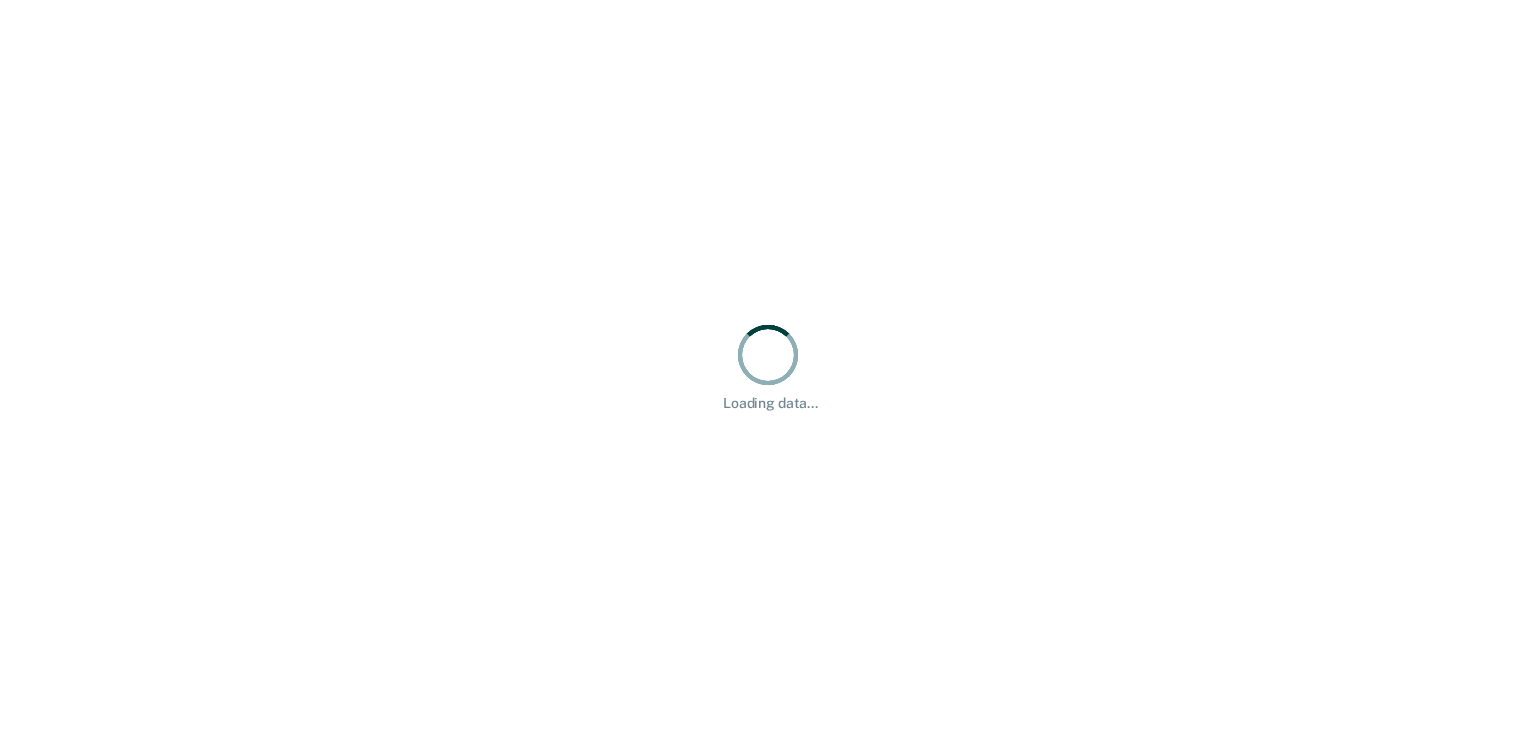 scroll, scrollTop: 0, scrollLeft: 0, axis: both 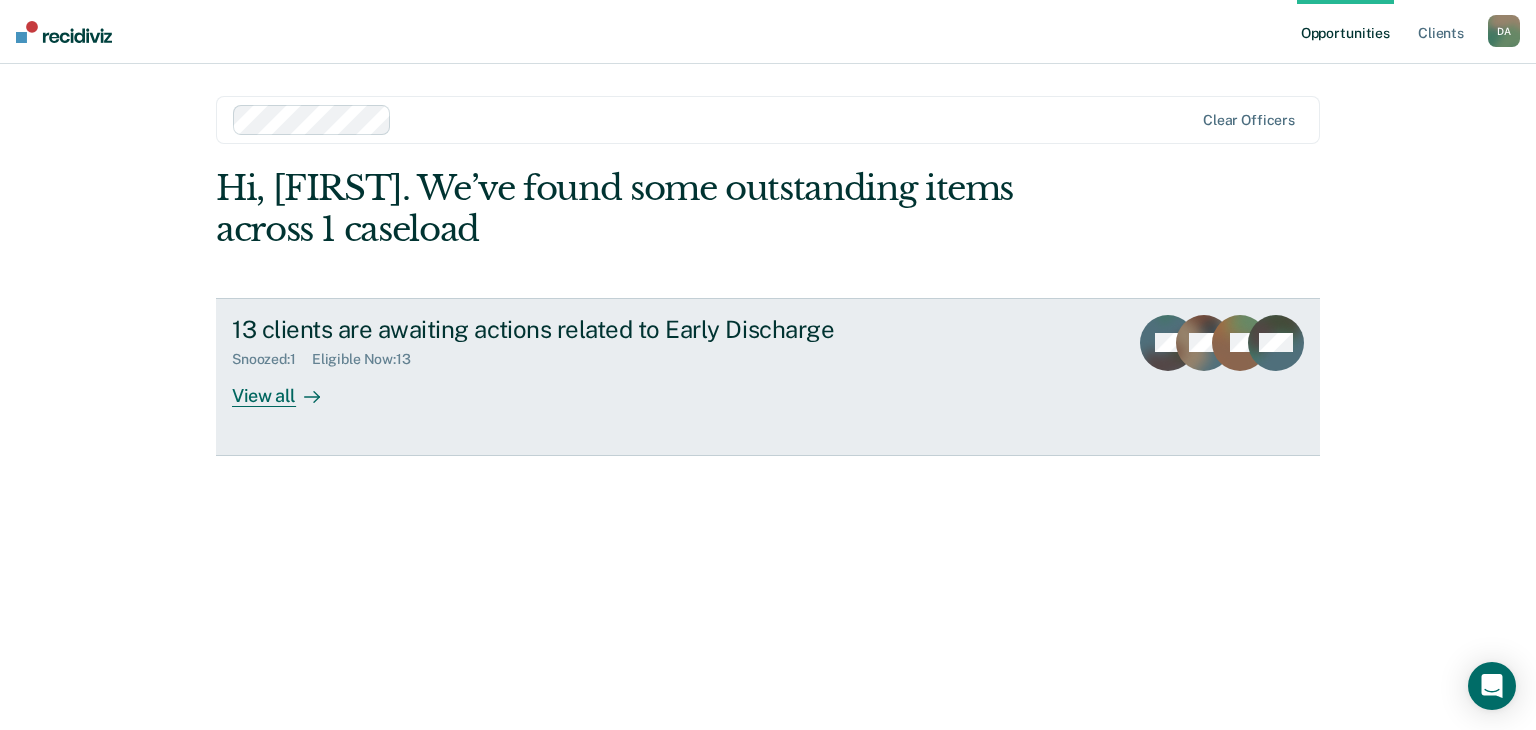 click on "View all" at bounding box center (288, 387) 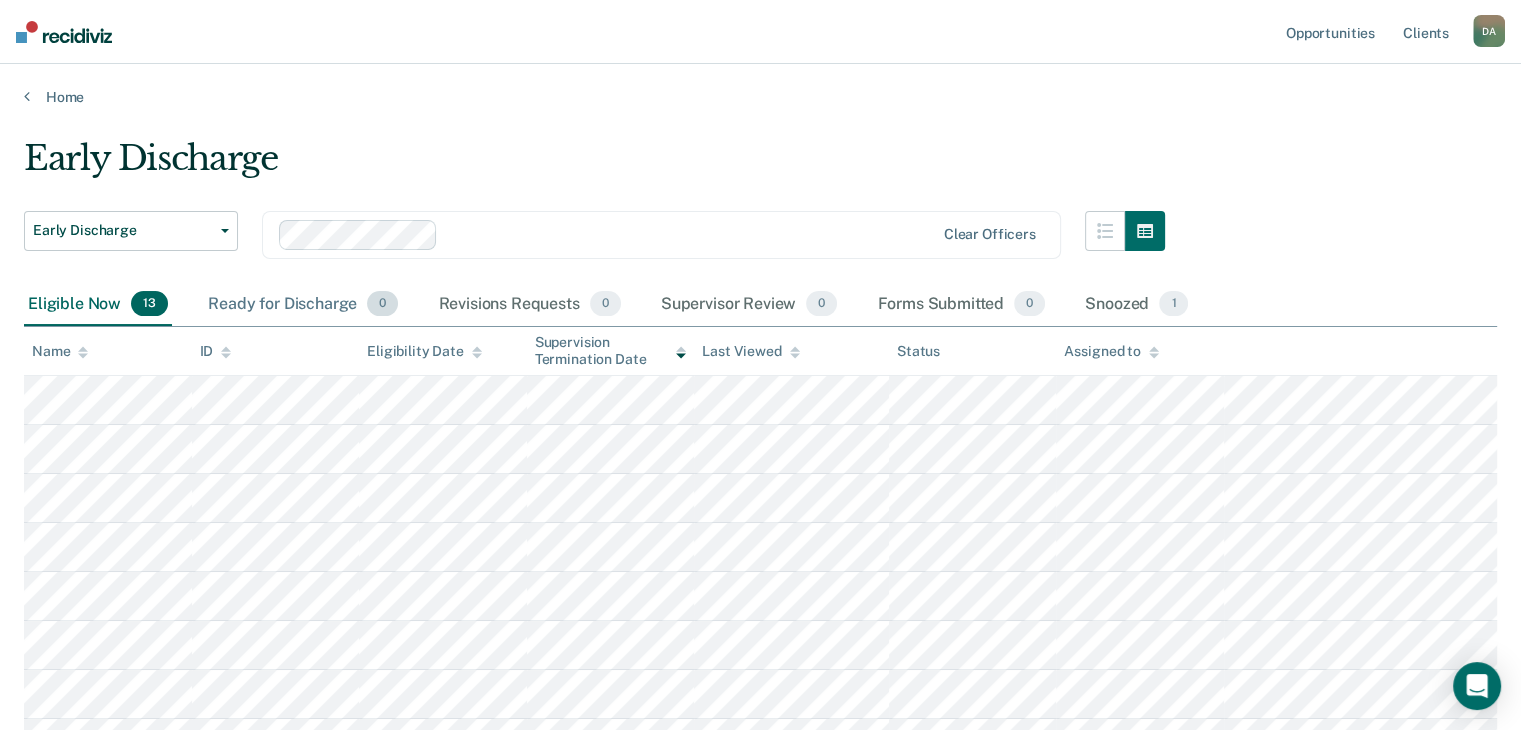 scroll, scrollTop: 0, scrollLeft: 0, axis: both 